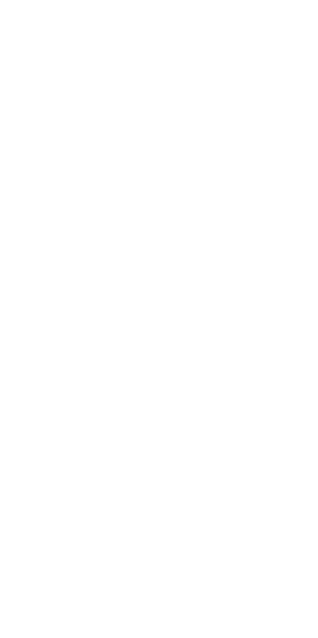 scroll, scrollTop: 0, scrollLeft: 0, axis: both 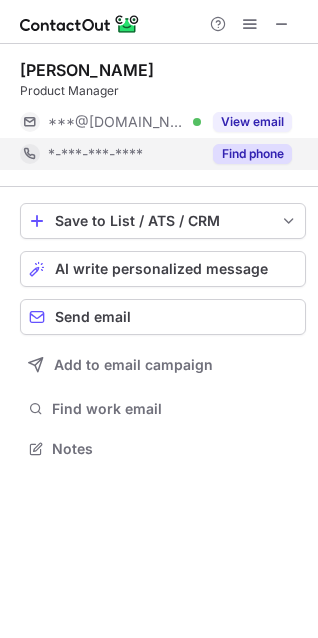 click on "Find phone" at bounding box center (252, 154) 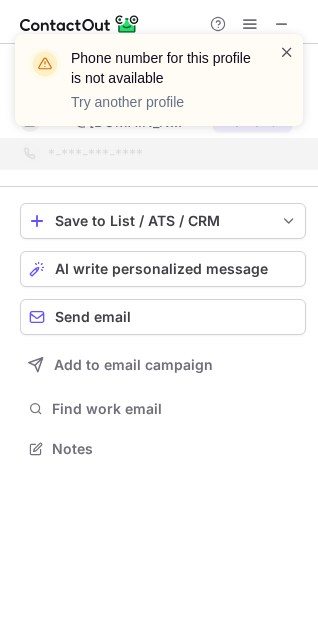 click at bounding box center [287, 52] 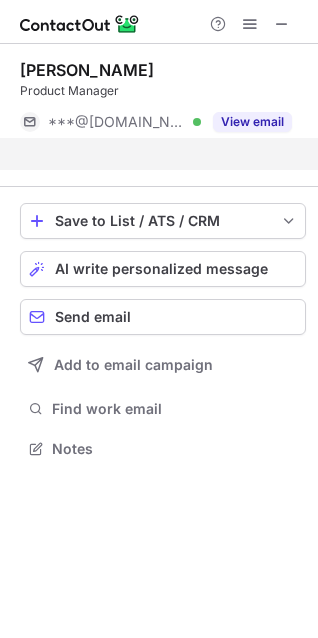 scroll, scrollTop: 403, scrollLeft: 318, axis: both 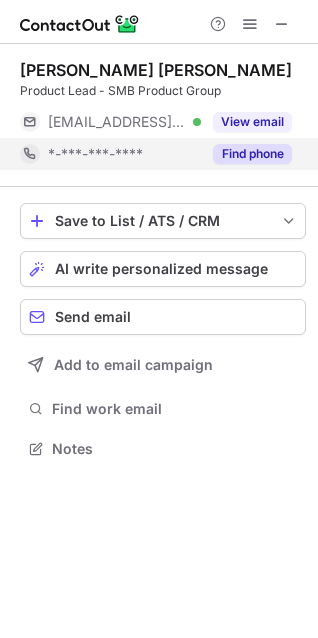 click on "Find phone" at bounding box center [252, 154] 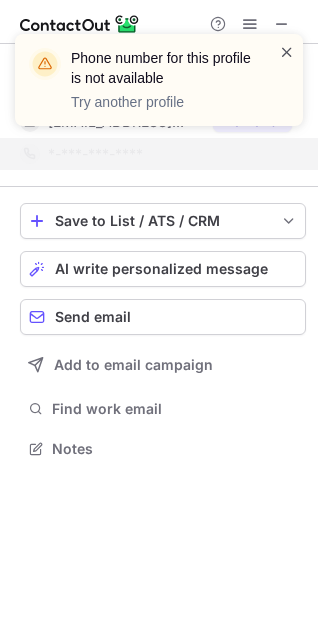 click at bounding box center (287, 52) 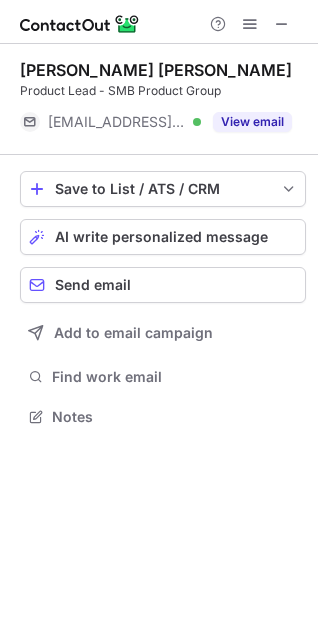scroll, scrollTop: 403, scrollLeft: 318, axis: both 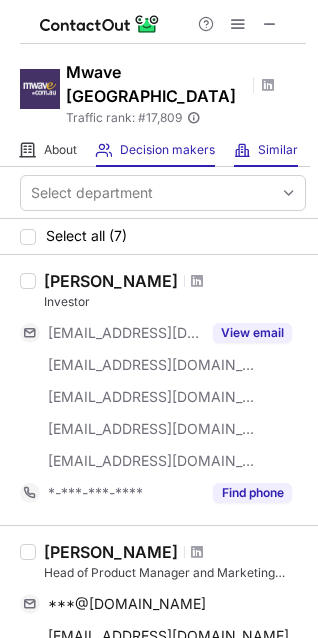 click on "Similar Similar Companies" at bounding box center (266, 150) 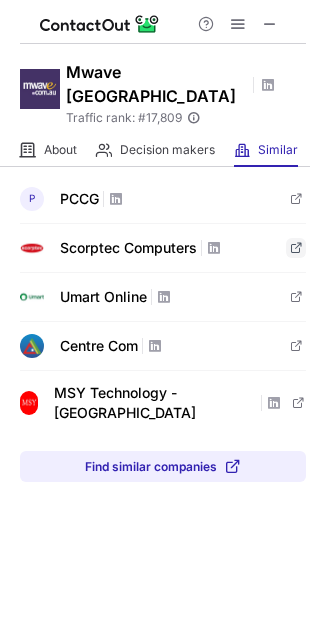 click at bounding box center (296, 248) 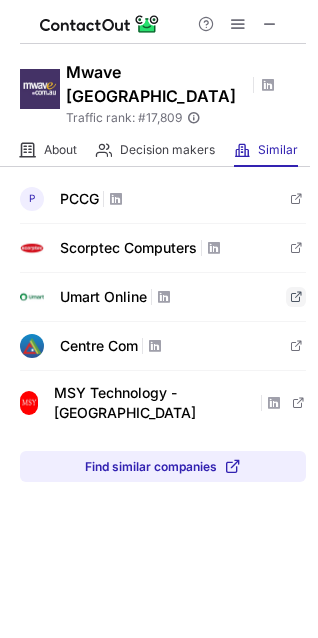 click at bounding box center (296, 297) 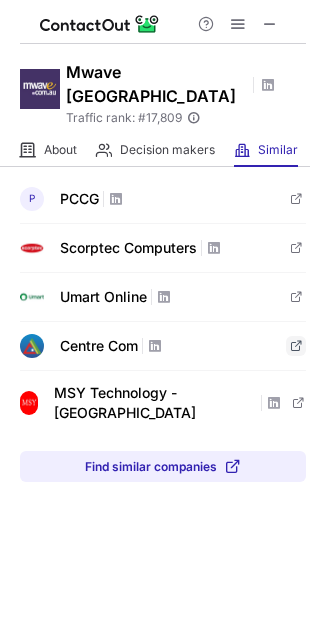 click at bounding box center (296, 346) 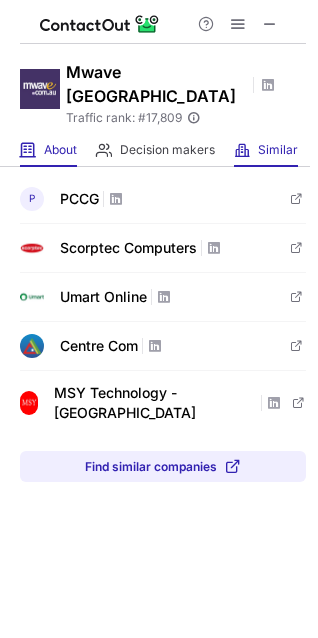 click at bounding box center (28, 150) 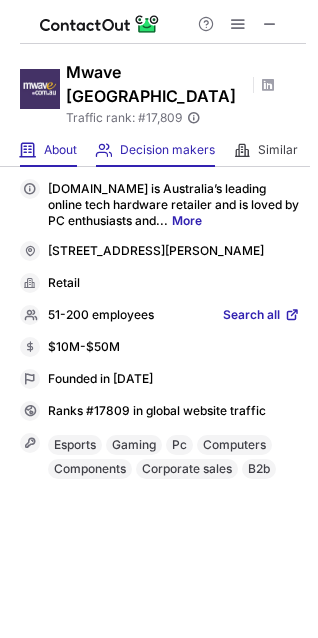 click on "Decision makers View Employees" at bounding box center [155, 150] 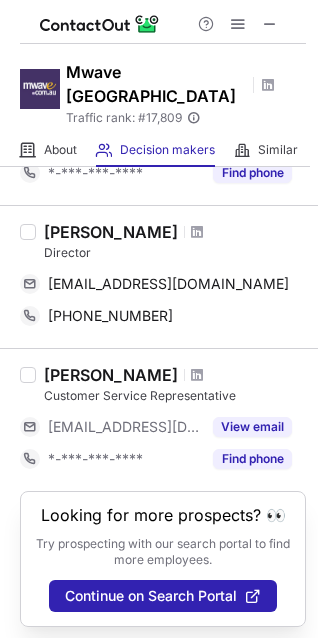 scroll, scrollTop: 888, scrollLeft: 0, axis: vertical 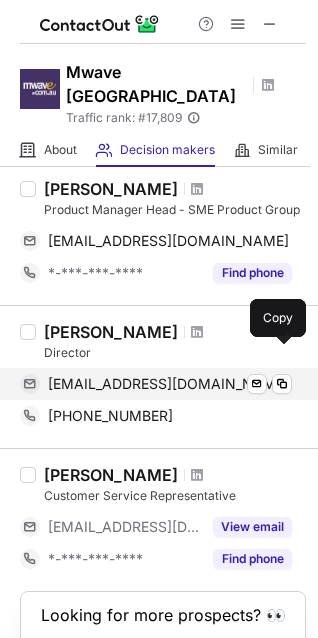 click on "[EMAIL_ADDRESS][DOMAIN_NAME]" at bounding box center [168, 384] 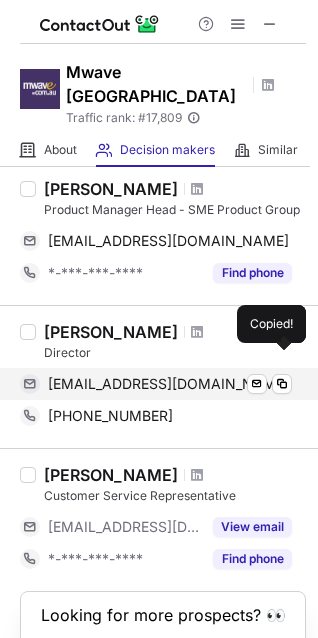 click at bounding box center (30, 384) 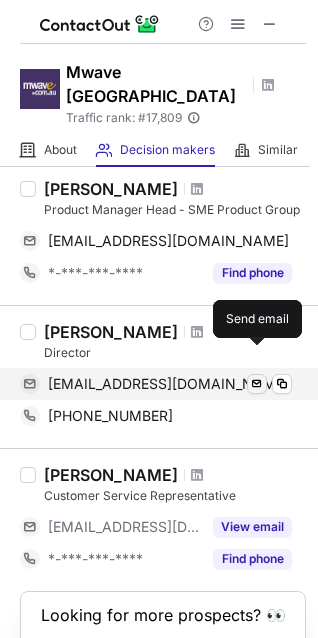 click at bounding box center (257, 384) 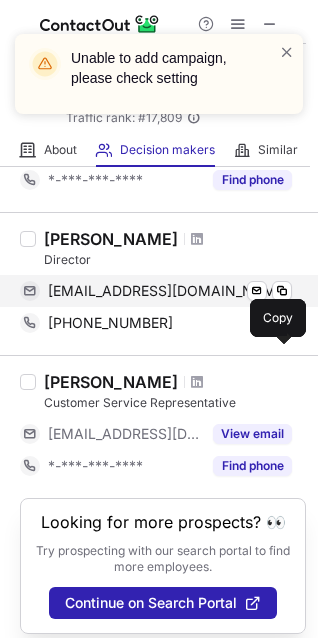 scroll, scrollTop: 988, scrollLeft: 0, axis: vertical 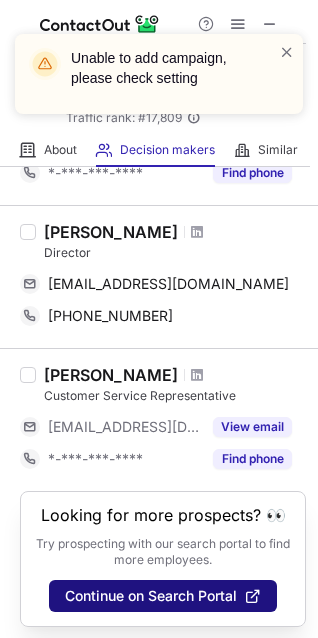 click on "Continue on Search Portal" at bounding box center [151, 596] 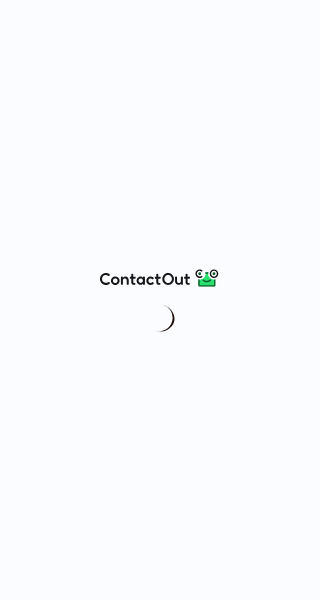 scroll, scrollTop: 0, scrollLeft: 0, axis: both 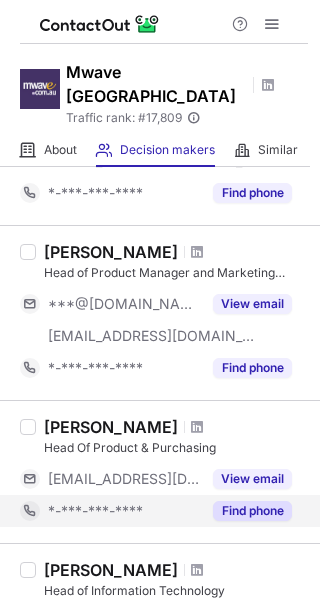 click on "Find phone" at bounding box center (252, 511) 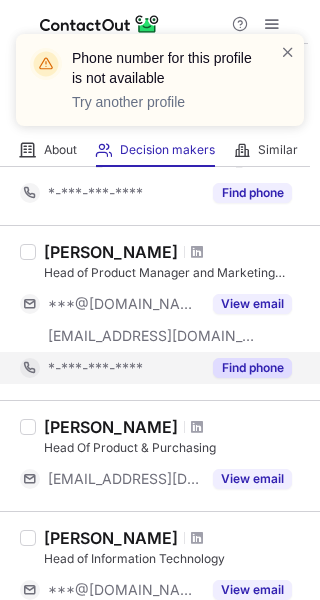 click on "Find phone" at bounding box center [252, 368] 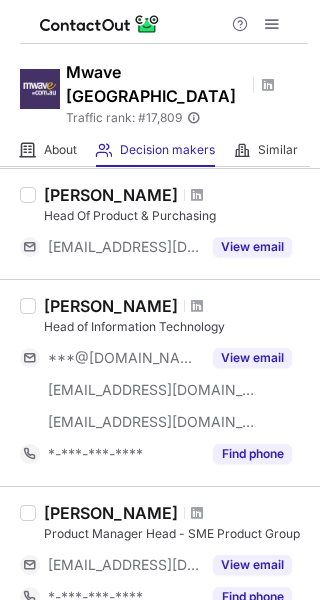 scroll, scrollTop: 700, scrollLeft: 0, axis: vertical 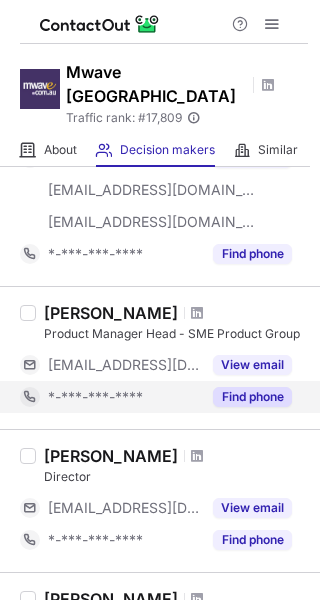 click on "Find phone" at bounding box center (252, 397) 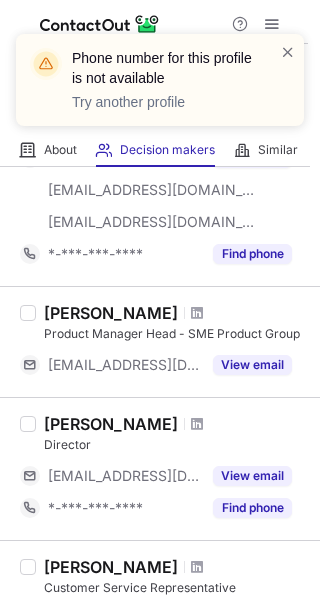 scroll, scrollTop: 900, scrollLeft: 0, axis: vertical 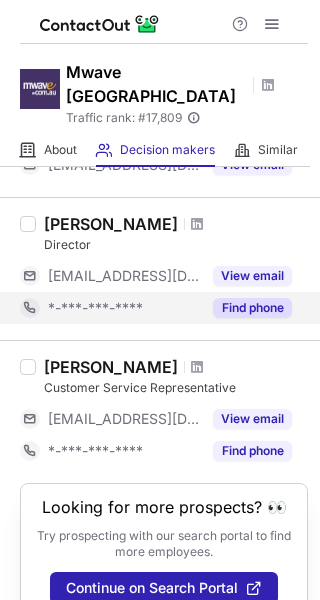 click on "Find phone" at bounding box center (252, 308) 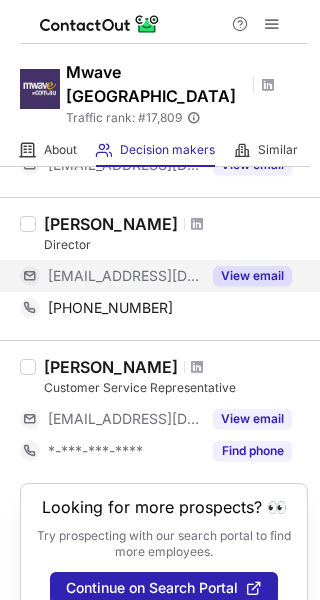 click on "View email" at bounding box center [252, 276] 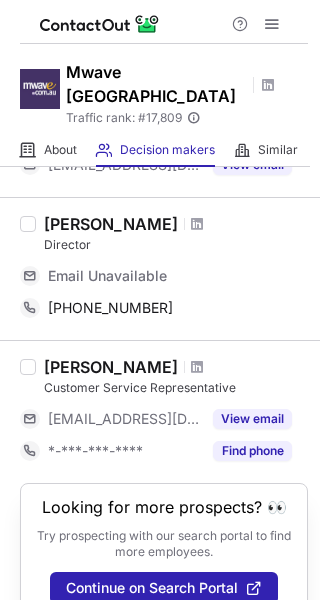click on "Email Unavailable" at bounding box center (107, 276) 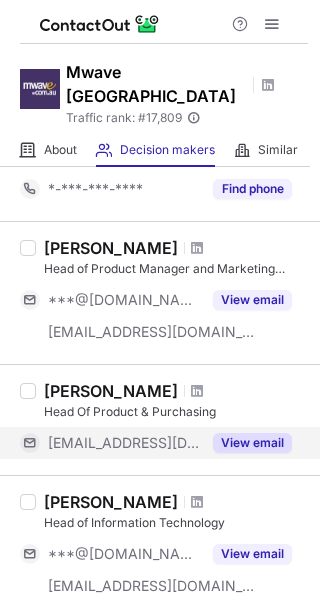 scroll, scrollTop: 0, scrollLeft: 0, axis: both 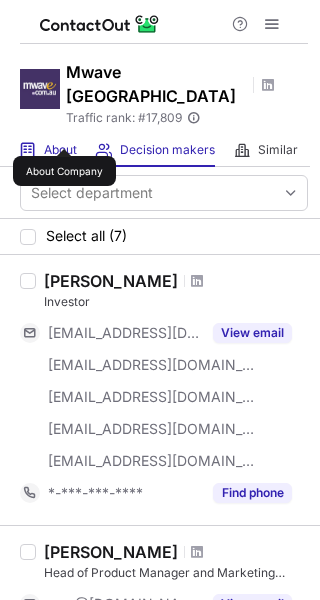 click on "About" at bounding box center [60, 150] 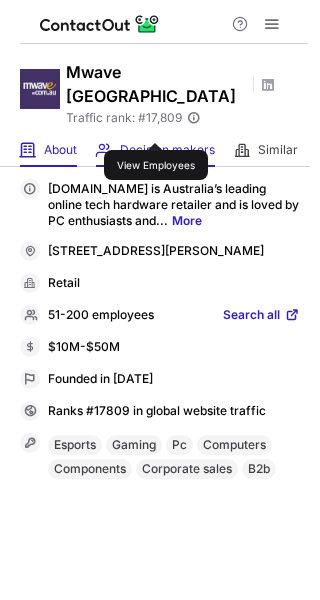 click on "Decision makers" at bounding box center [167, 150] 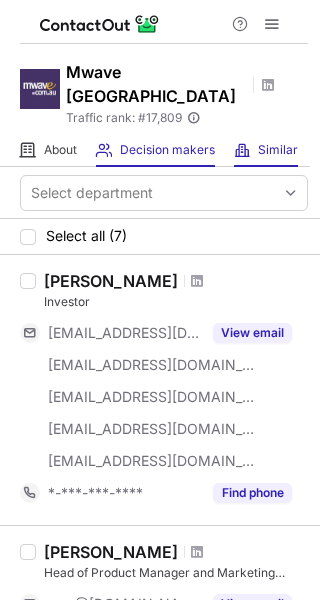 click at bounding box center (242, 150) 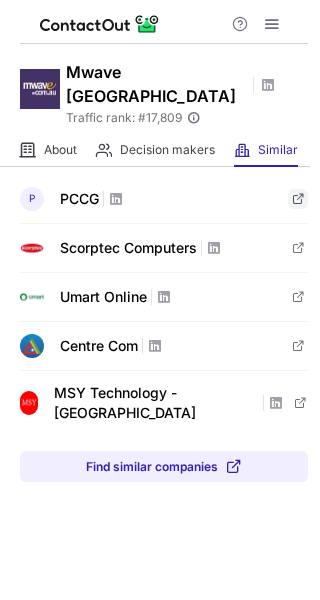 click at bounding box center [298, 199] 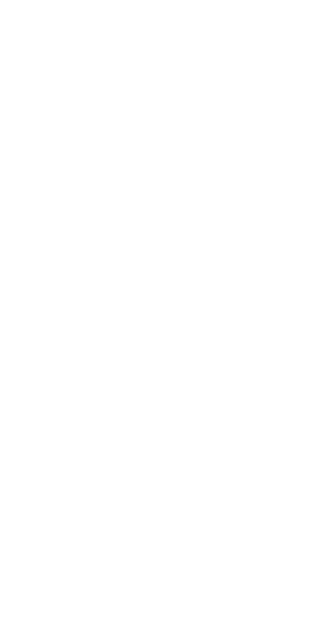 scroll, scrollTop: 0, scrollLeft: 0, axis: both 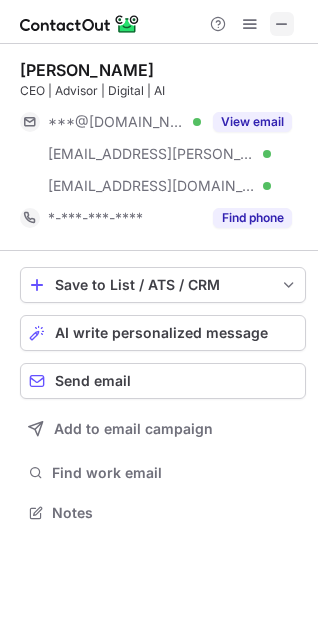click at bounding box center [282, 24] 